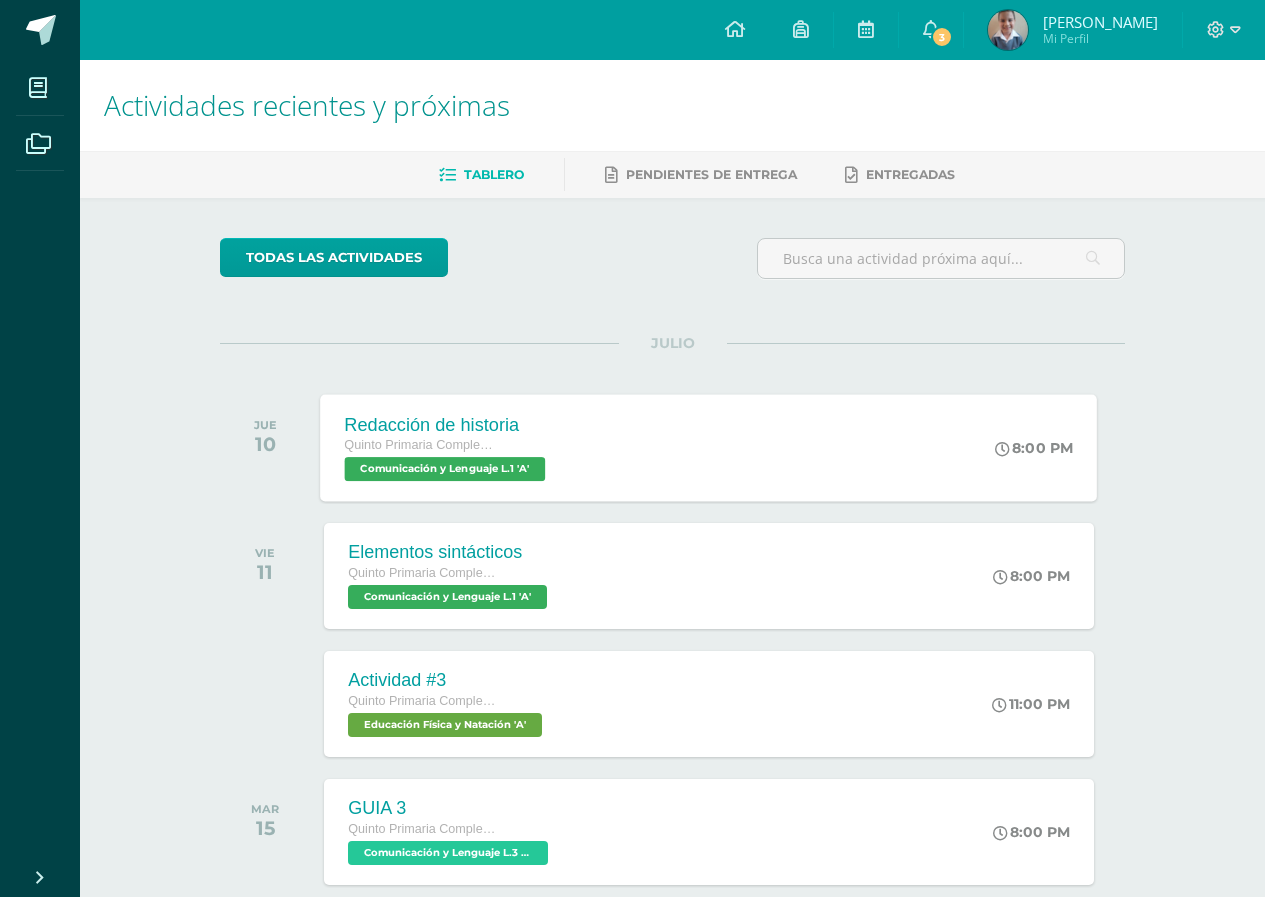 scroll, scrollTop: 370, scrollLeft: 0, axis: vertical 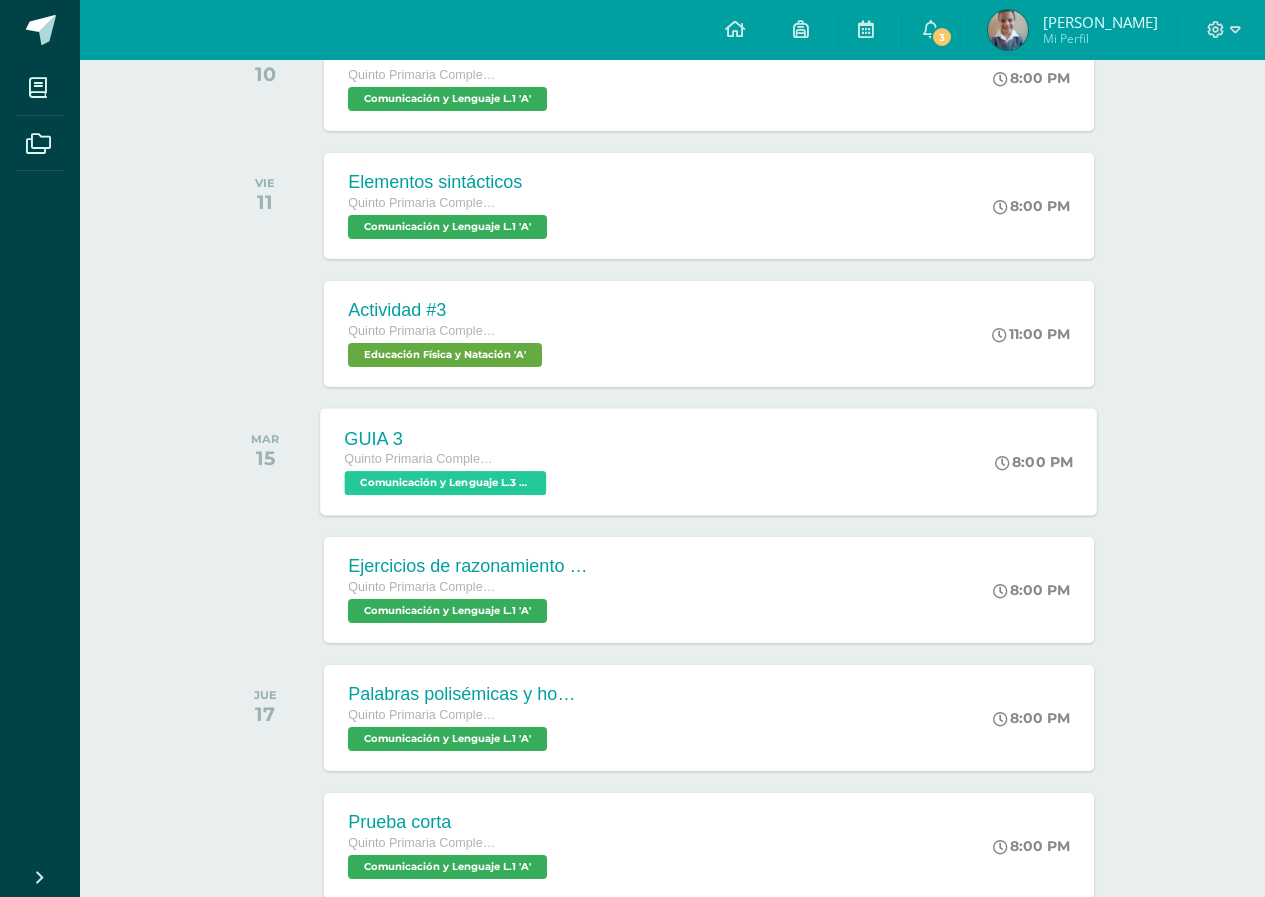 click on "Quinto Primaria Complementaria" at bounding box center [448, 460] 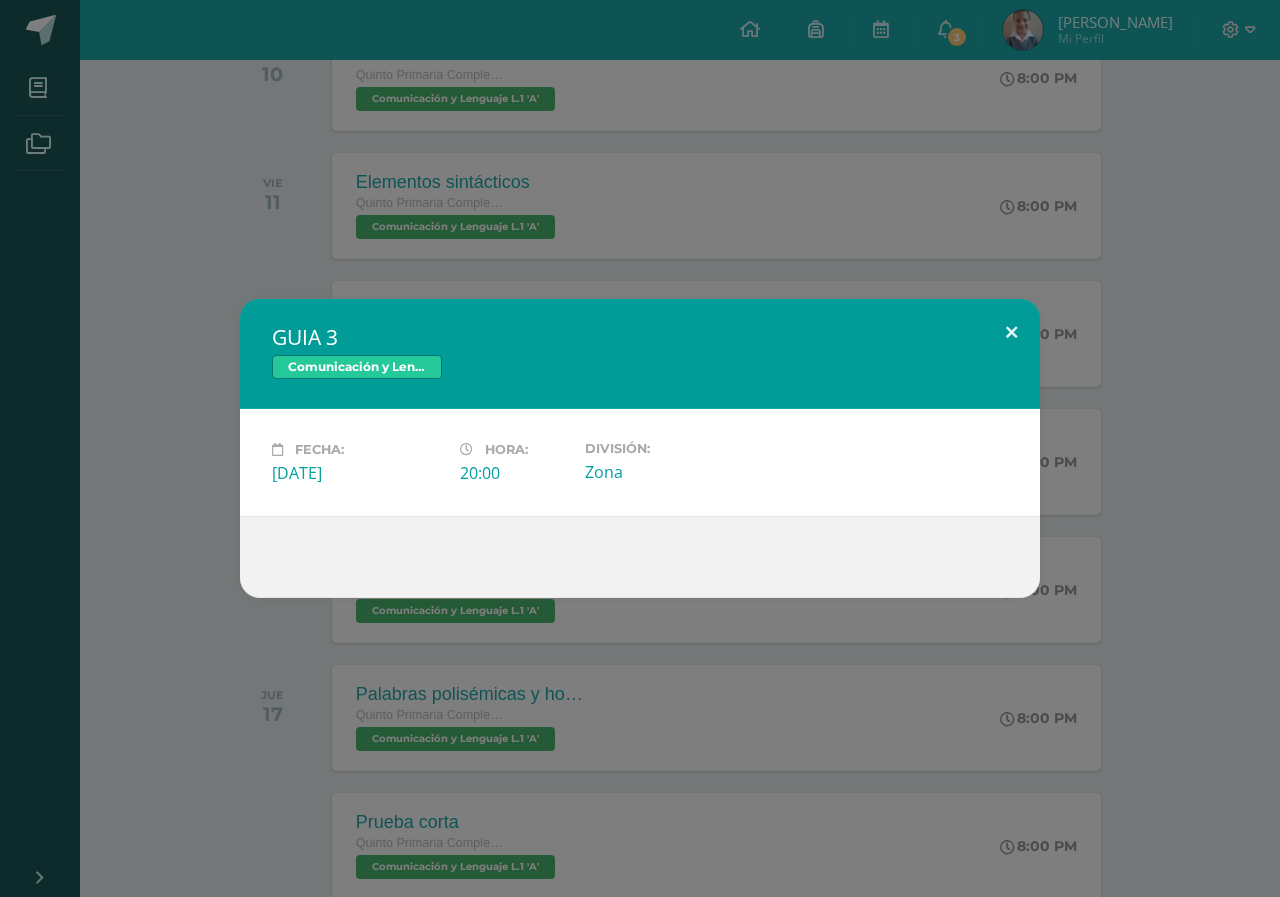 click at bounding box center (1011, 333) 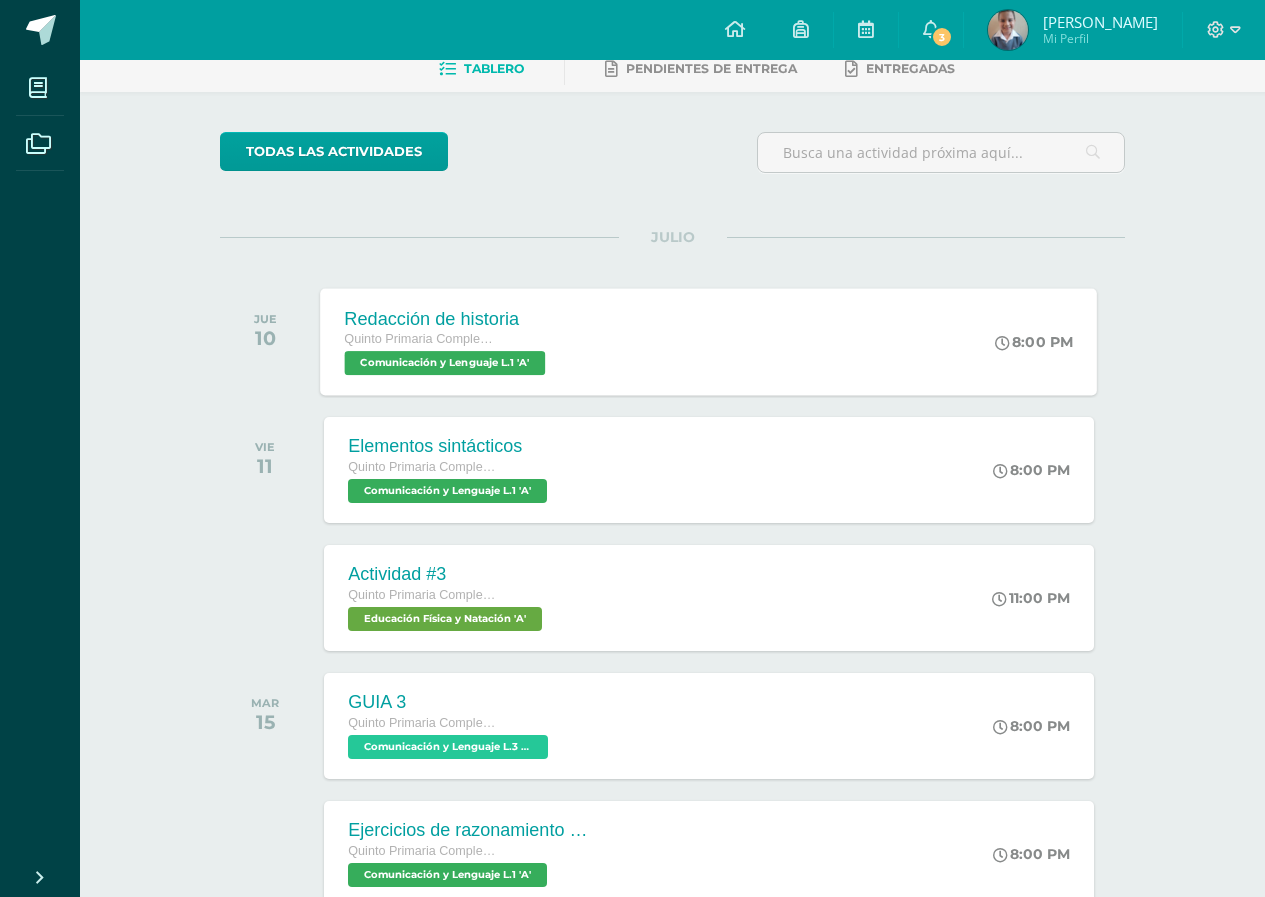 scroll, scrollTop: 103, scrollLeft: 0, axis: vertical 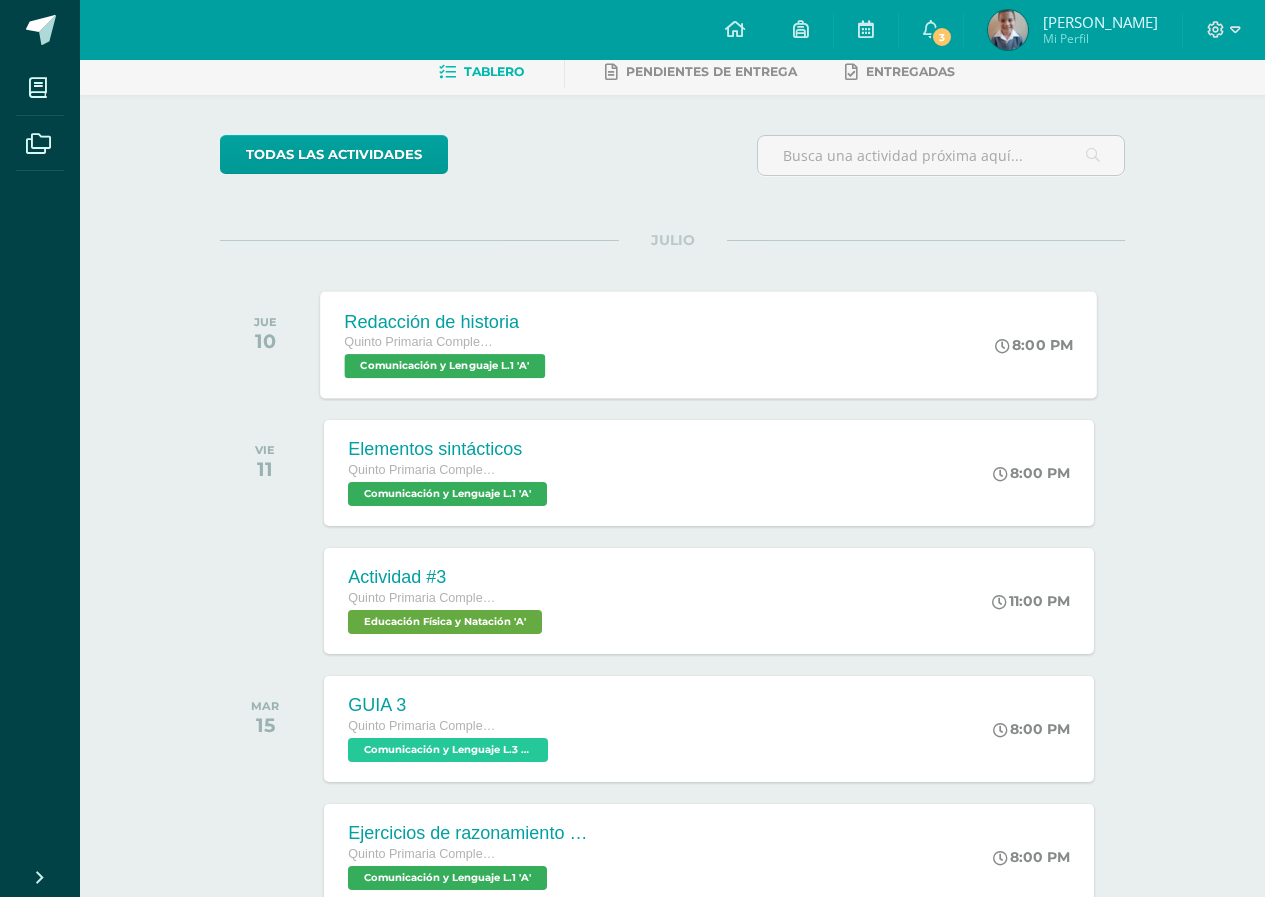 click on "Redacción de historia
Quinto Primaria Complementaria
Comunicación y Lenguaje L.1 'A'
8:00 PM
Redacción de historia
Comunicación y Lenguaje L.1
Cargando contenido" at bounding box center (709, 344) 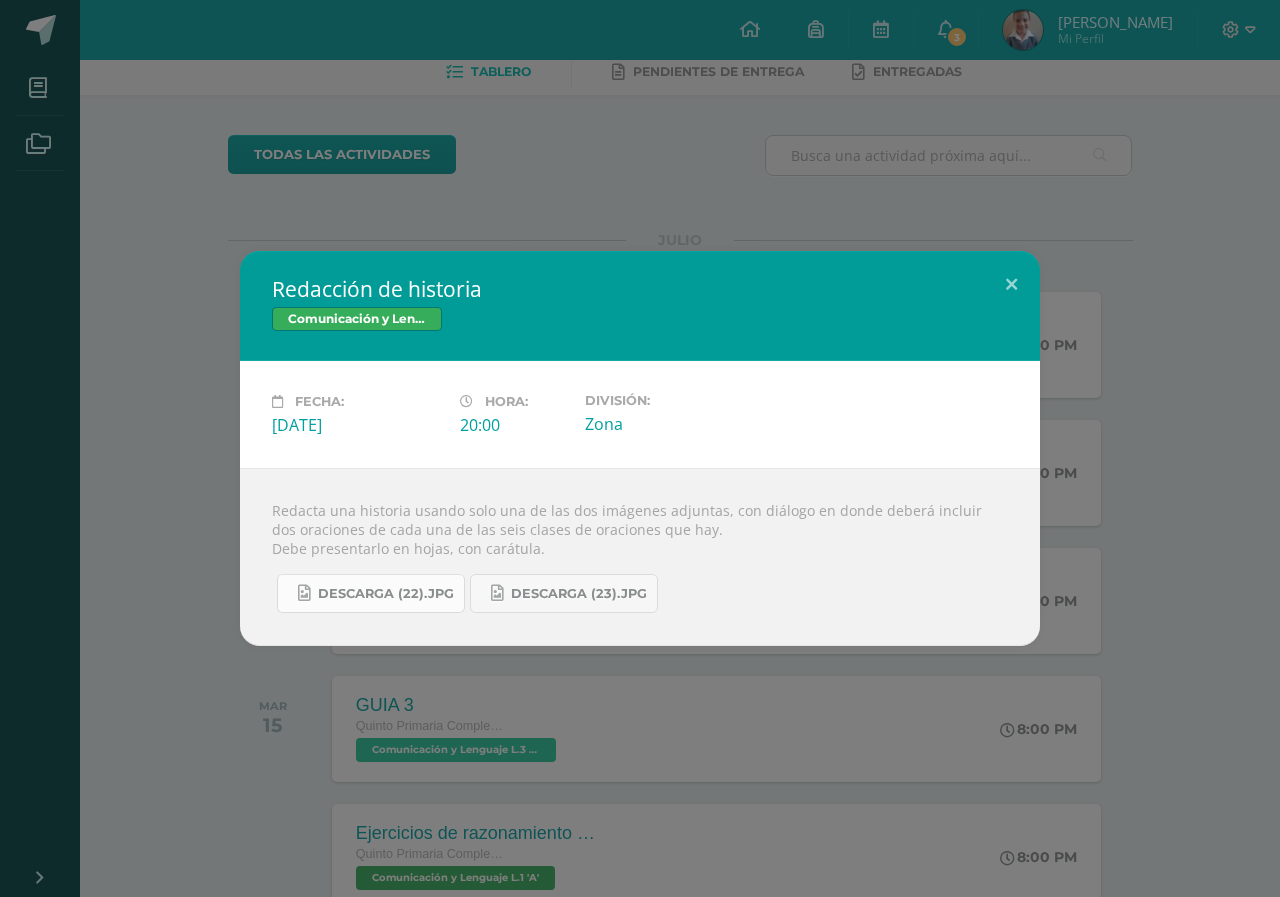 click on "descarga (22).jpg" at bounding box center [371, 593] 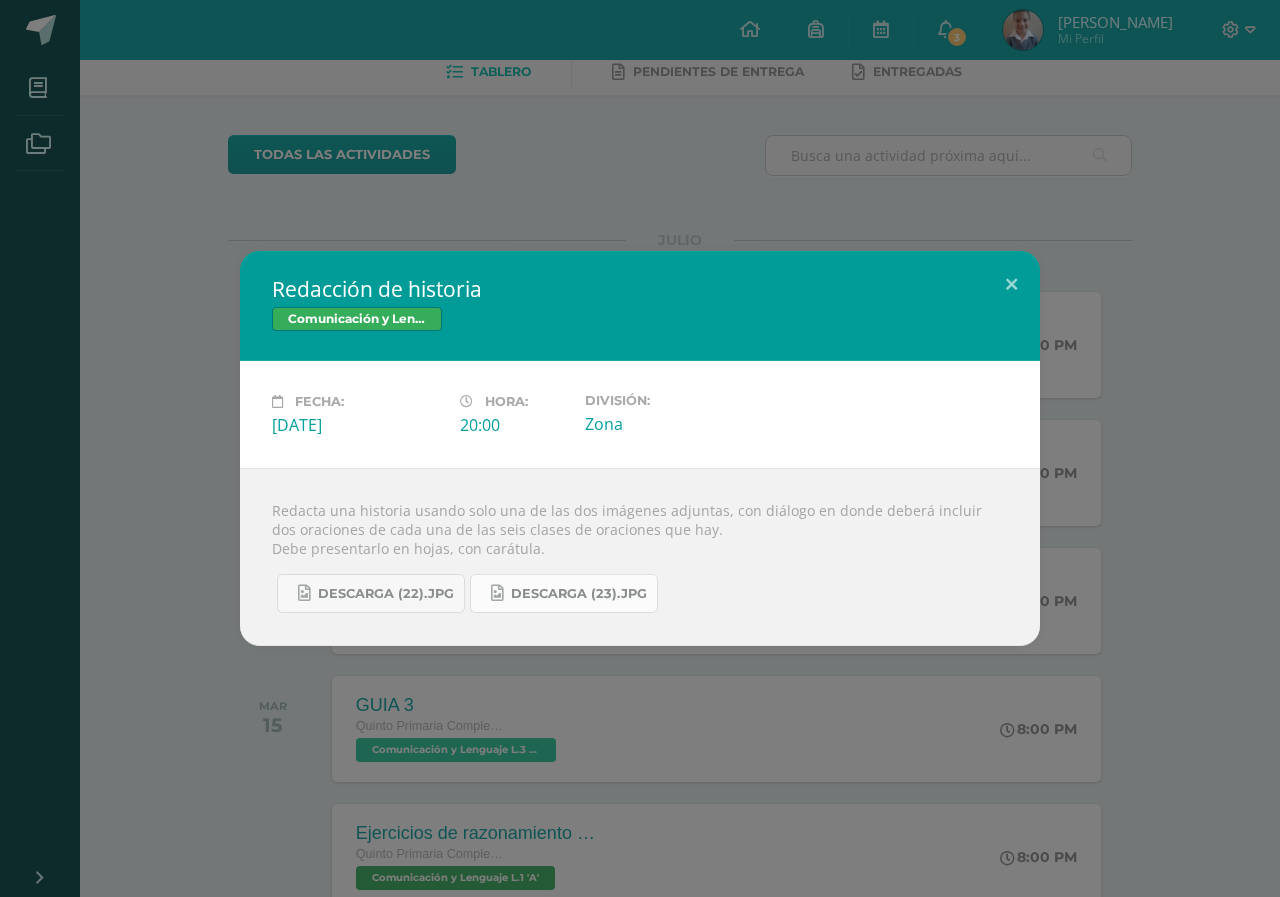 click on "descarga (23).jpg" at bounding box center (564, 593) 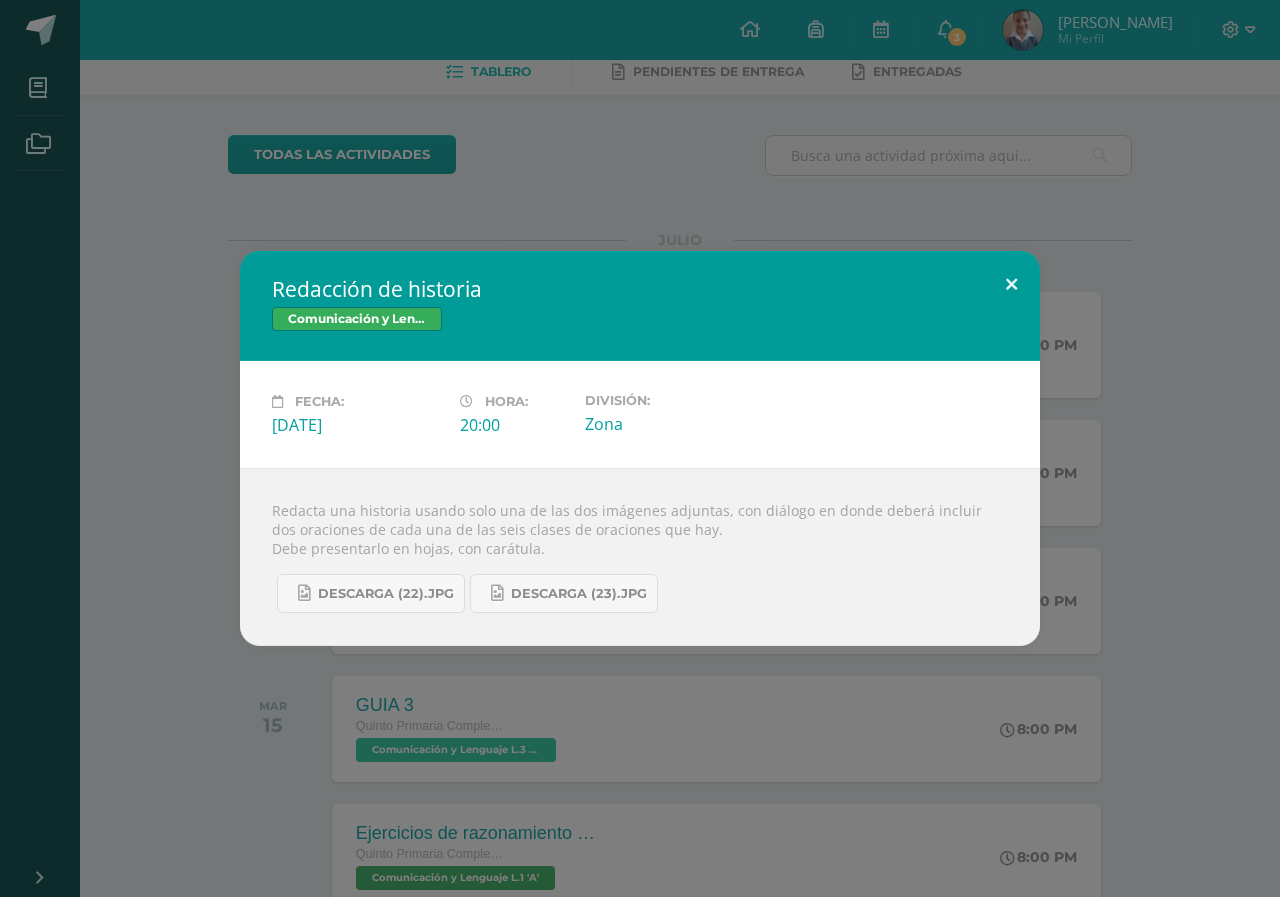 click at bounding box center (1011, 285) 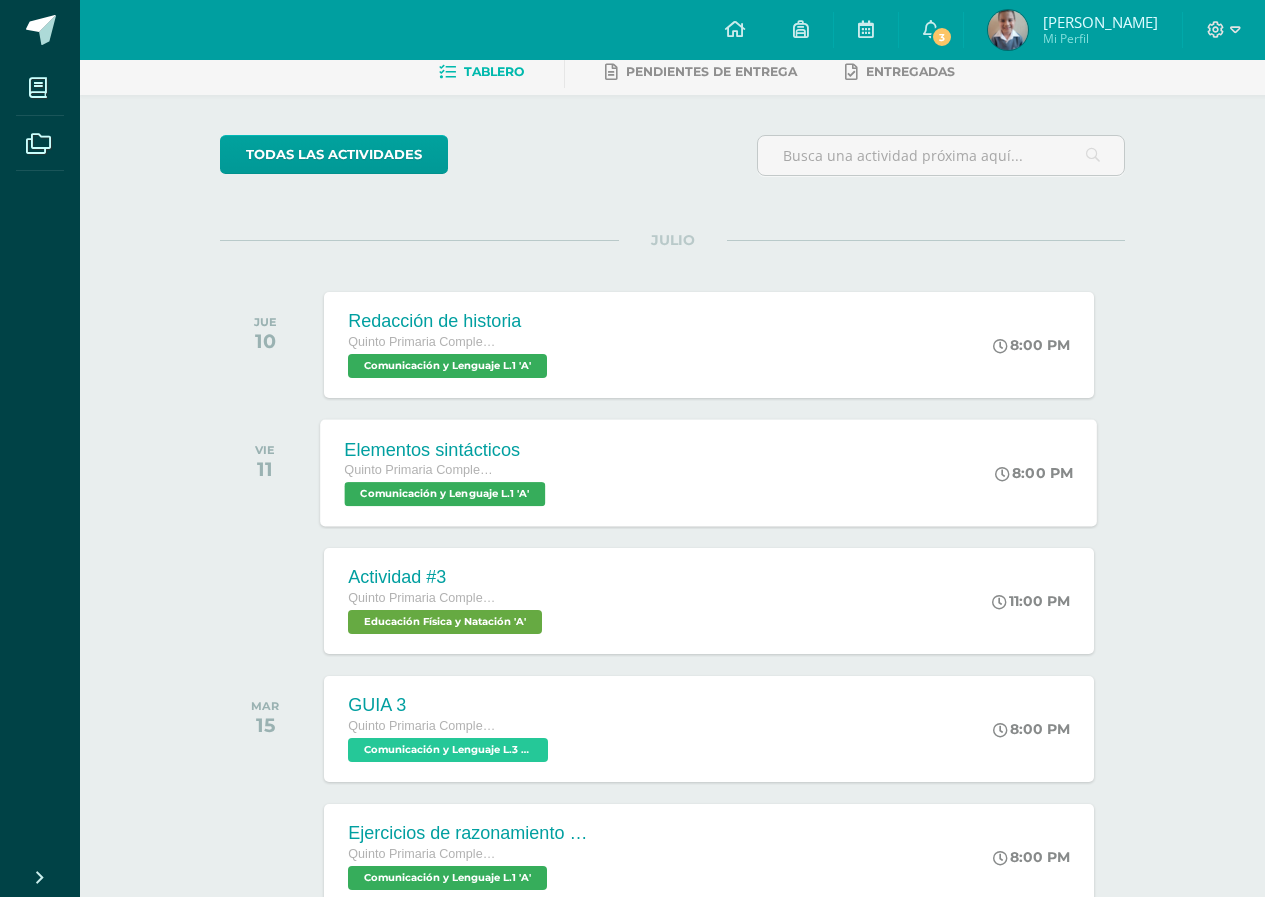 click on "Quinto Primaria Complementaria" at bounding box center [448, 471] 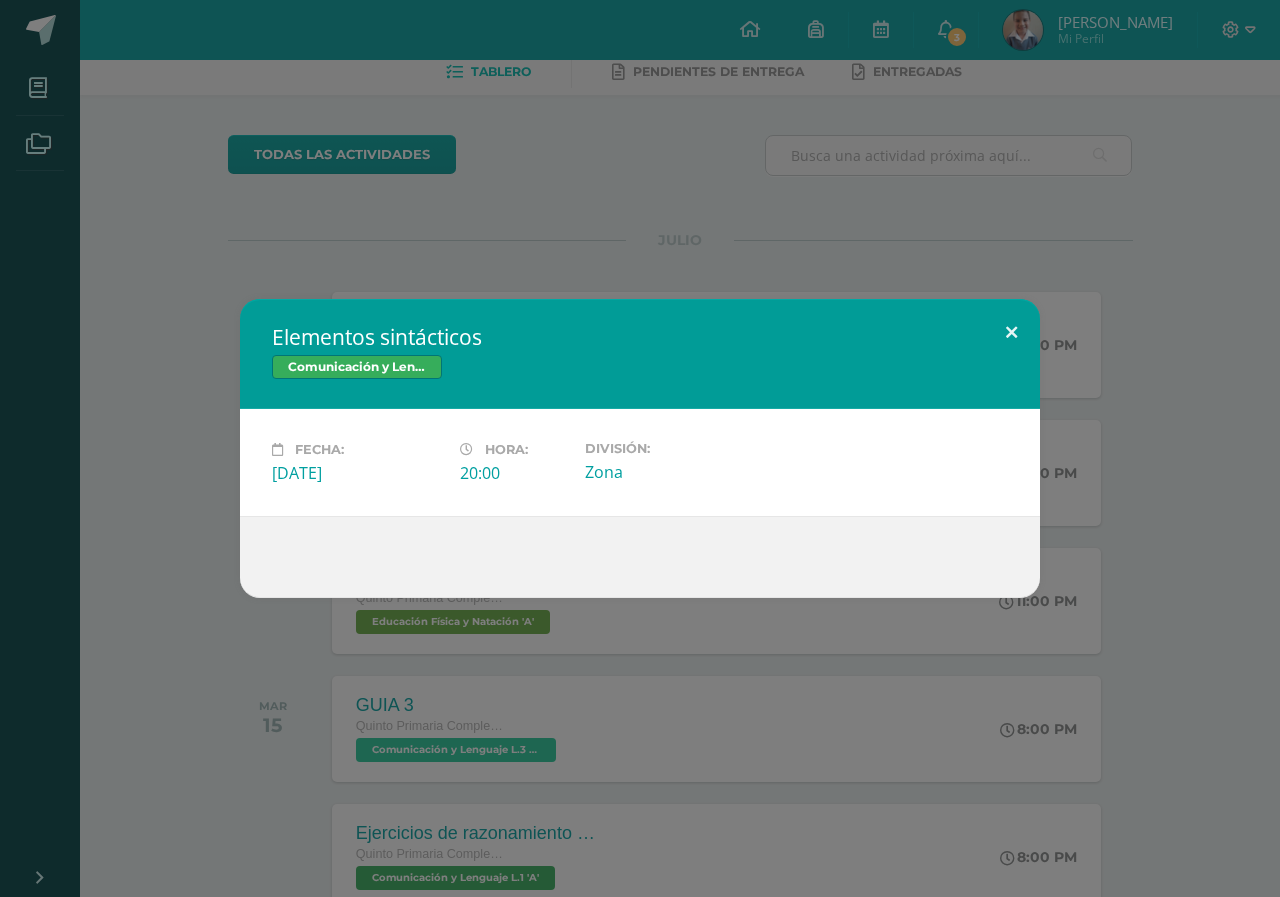 click at bounding box center [1011, 333] 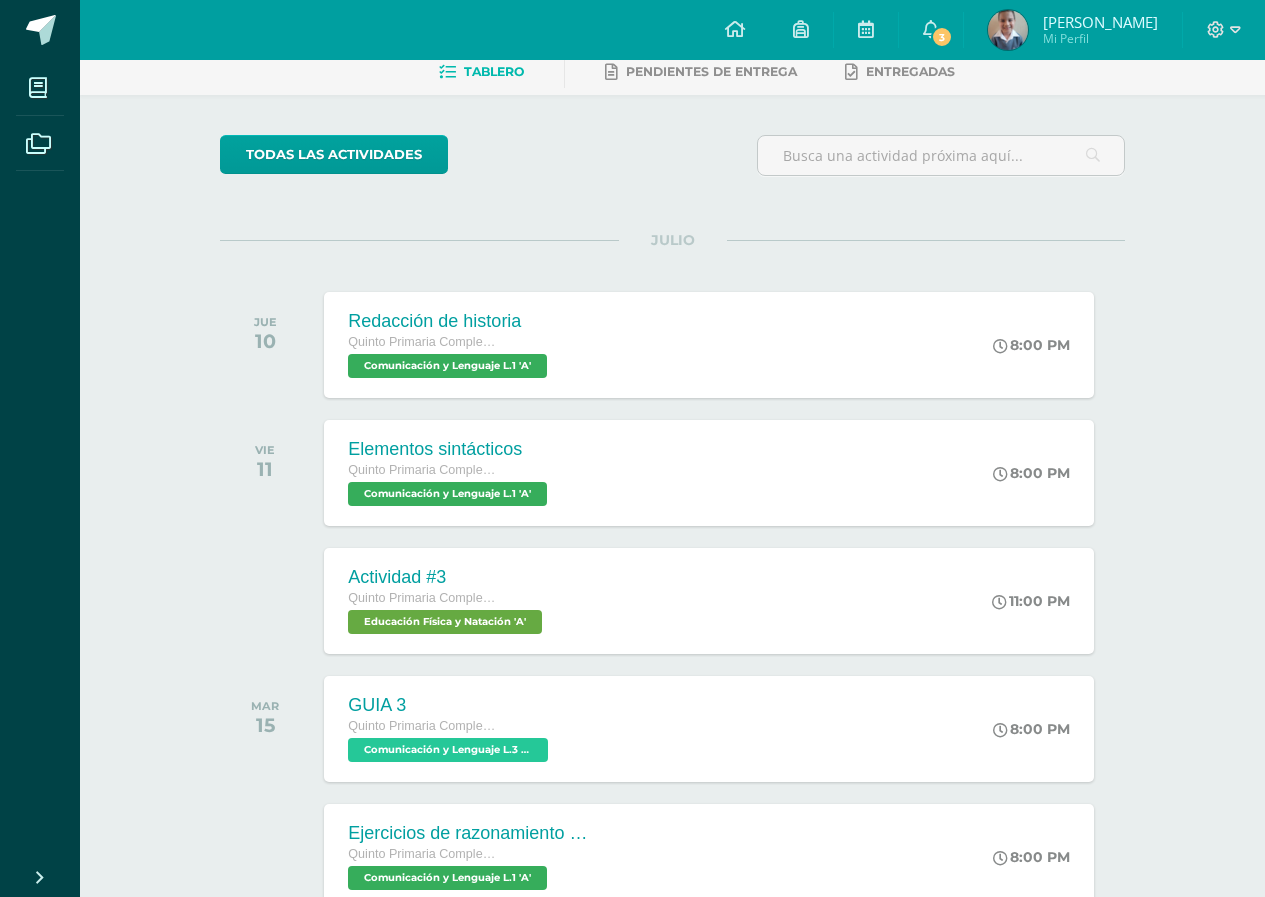 click on "Miguel Andres
Mi Perfil" at bounding box center (1073, 30) 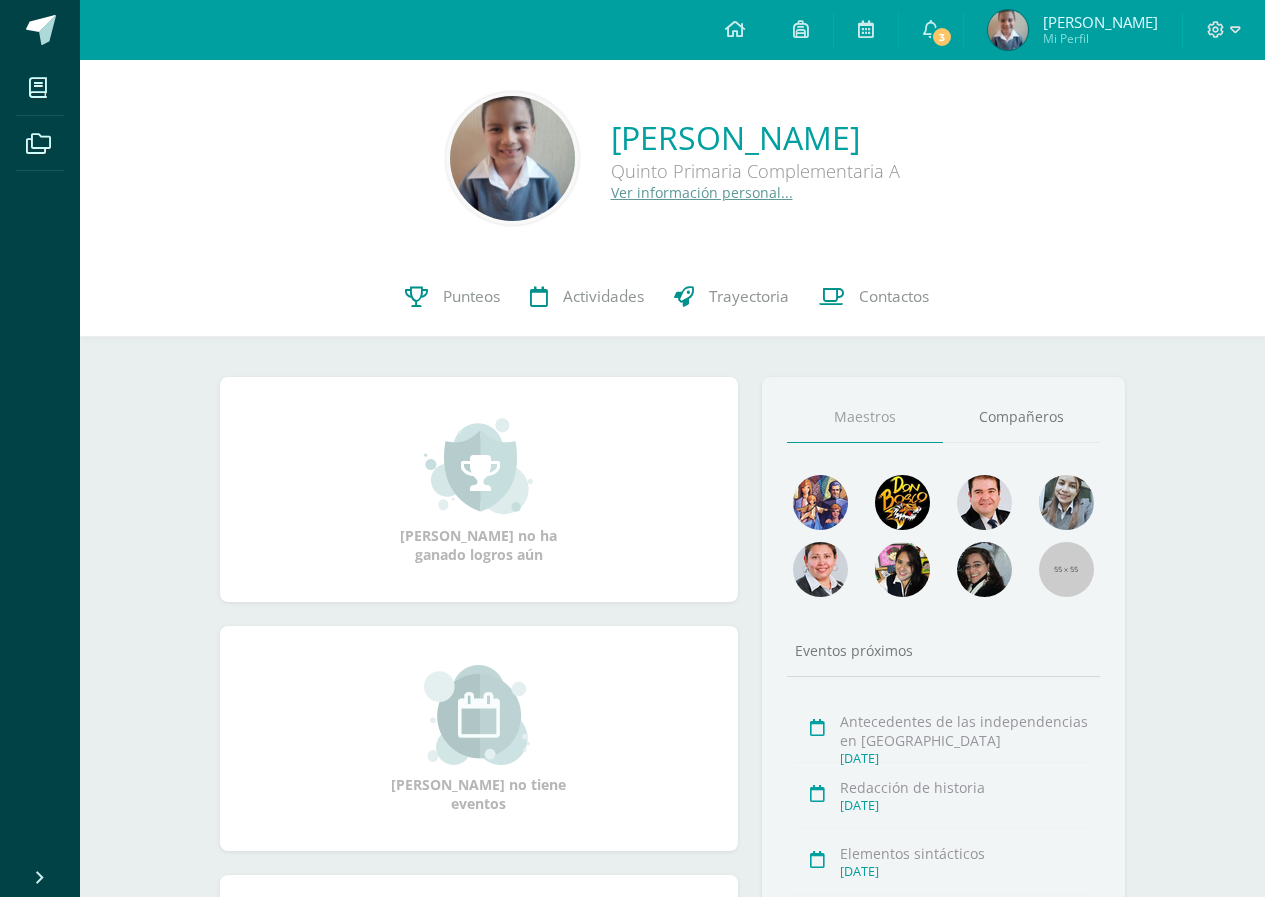 scroll, scrollTop: 0, scrollLeft: 0, axis: both 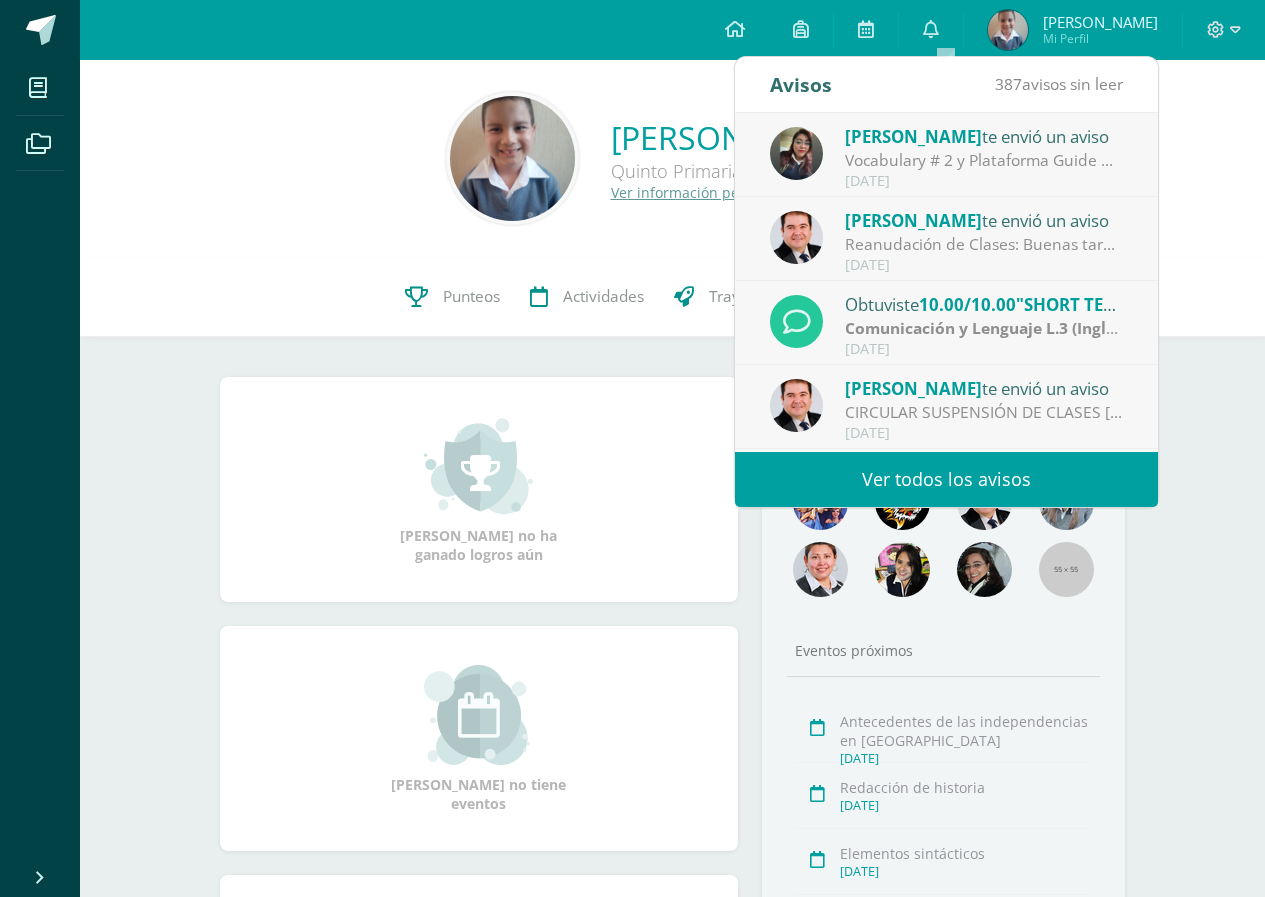 click at bounding box center (931, 29) 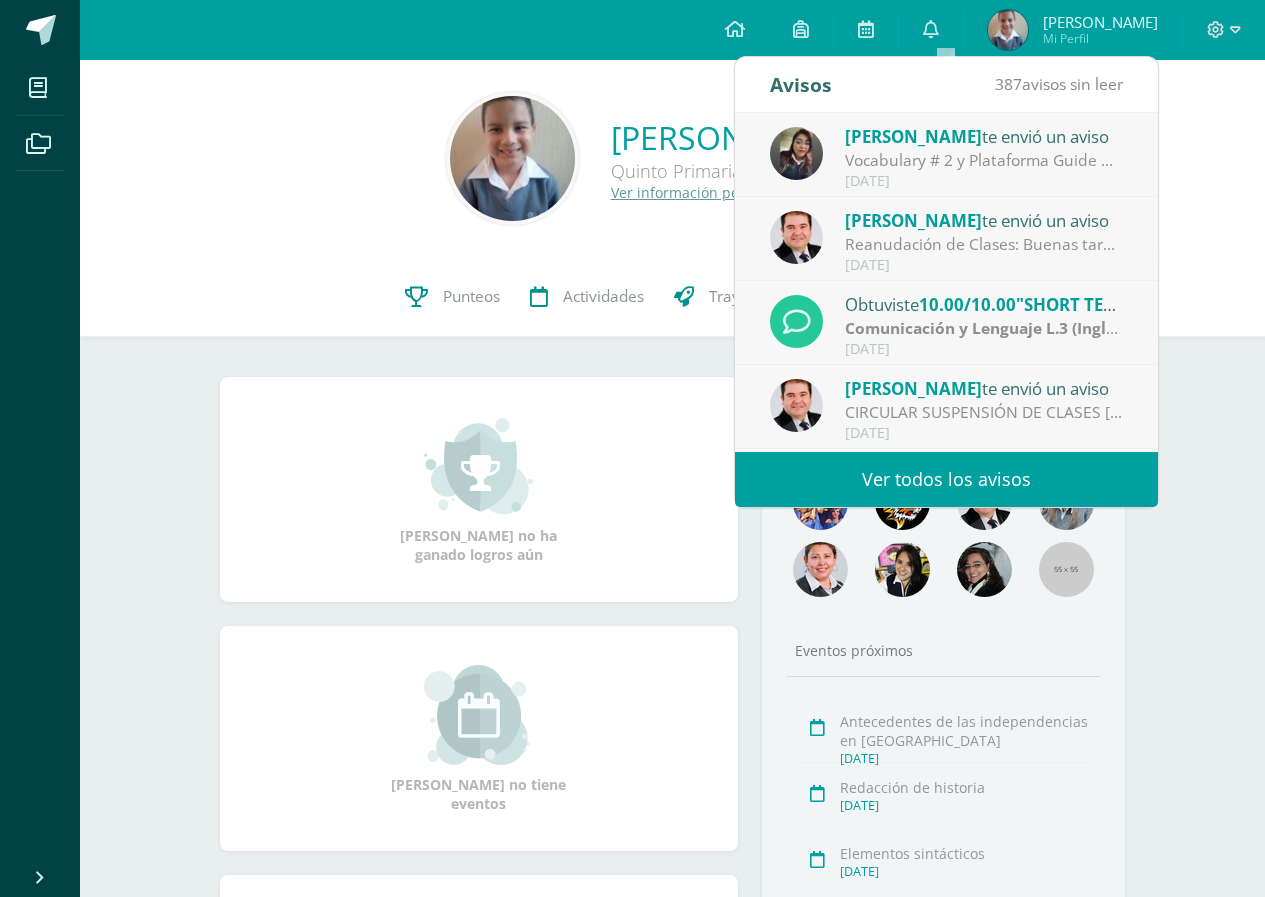 click on "Miguel Andres no ha ganado logros aún
Miguel Andres no tiene eventos
Aquí aparecerán los logros de Miguel Andres
Maestros
Compañeros
Eventos próximos
Antecedentes de las independencias en América Jul. 10, 2025 Redacción de historia Jul. 11, 2025 Elementos sintácticos Jul. 12, 2025
Ver todas las actividades" at bounding box center [672, 785] 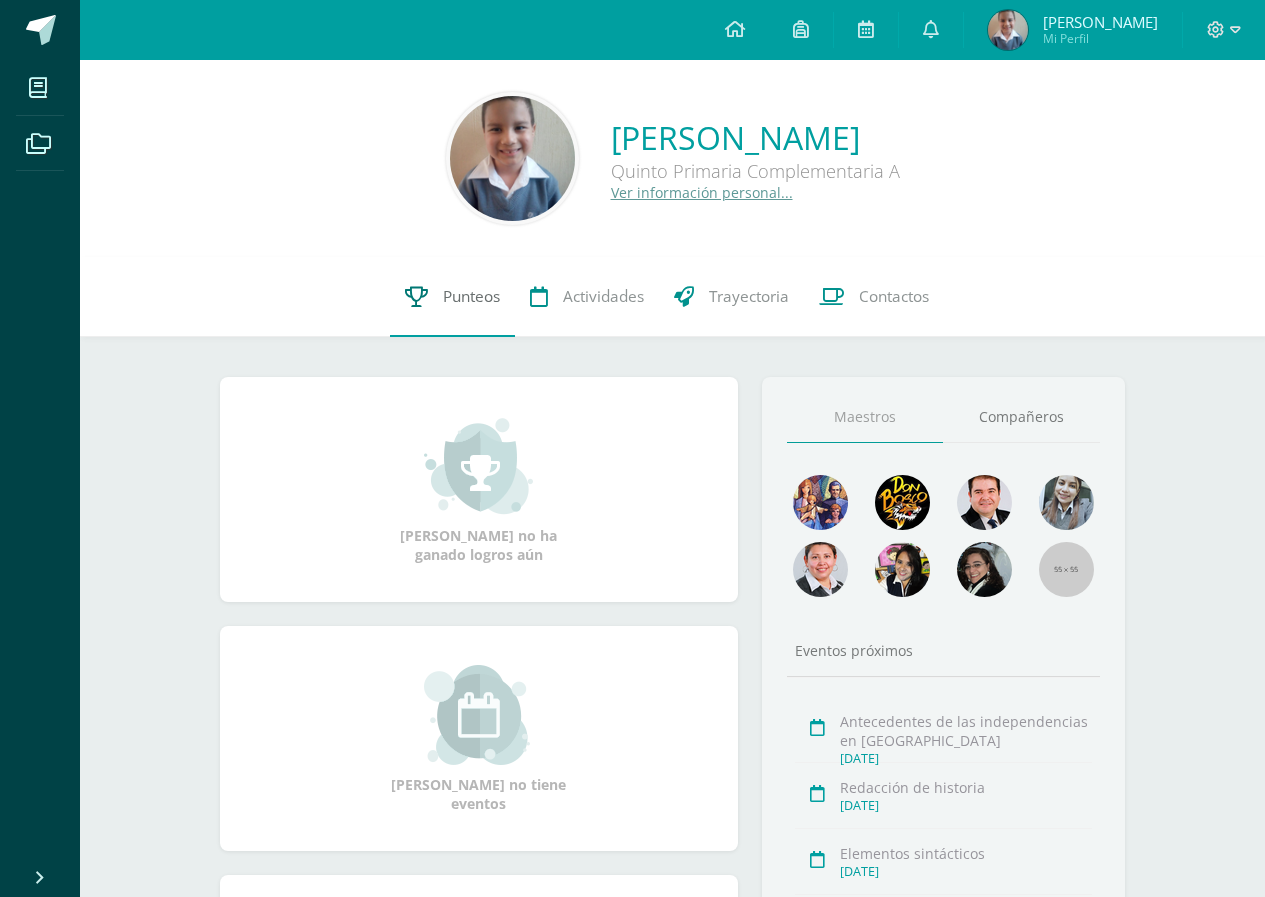 click on "Punteos" at bounding box center (471, 296) 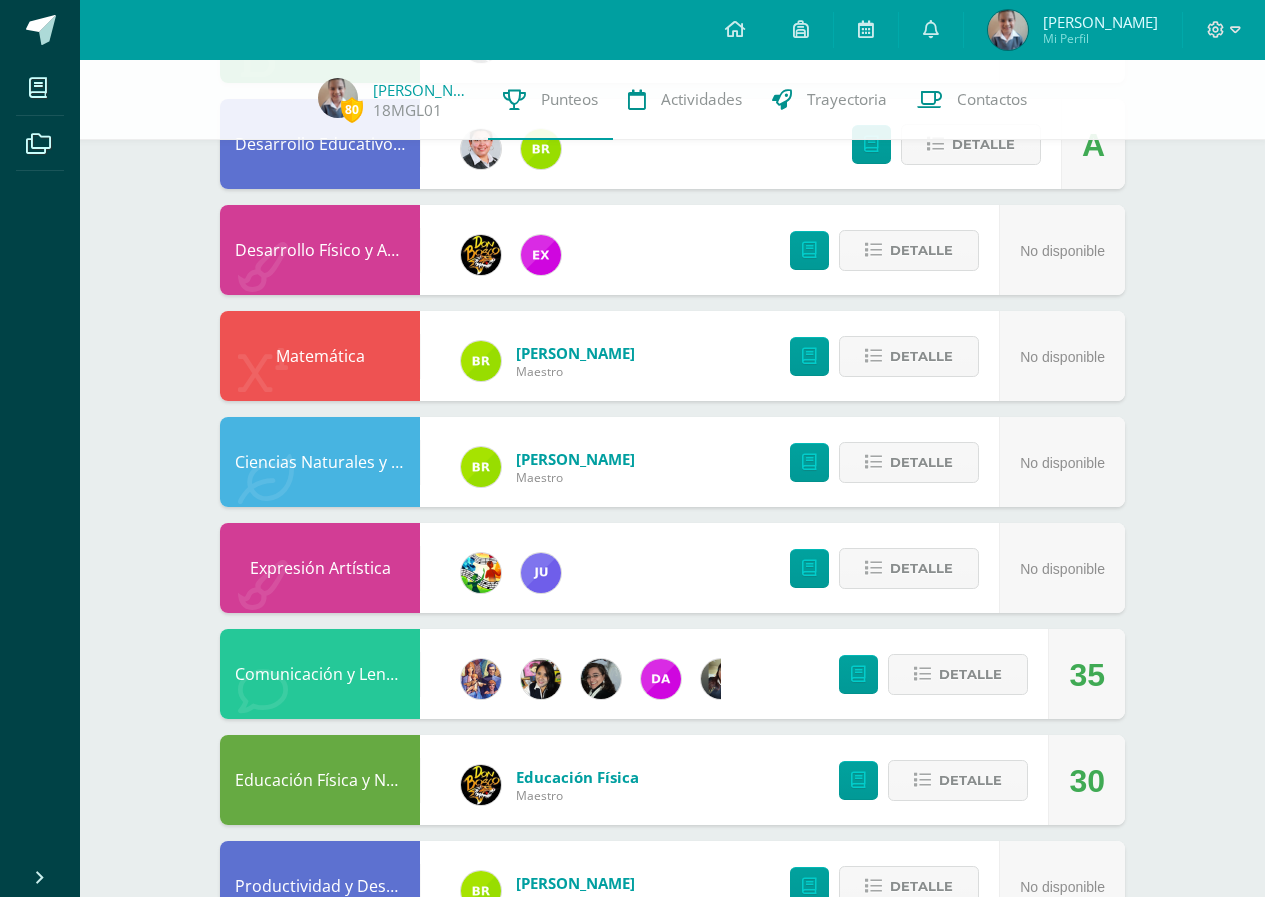 scroll, scrollTop: 667, scrollLeft: 0, axis: vertical 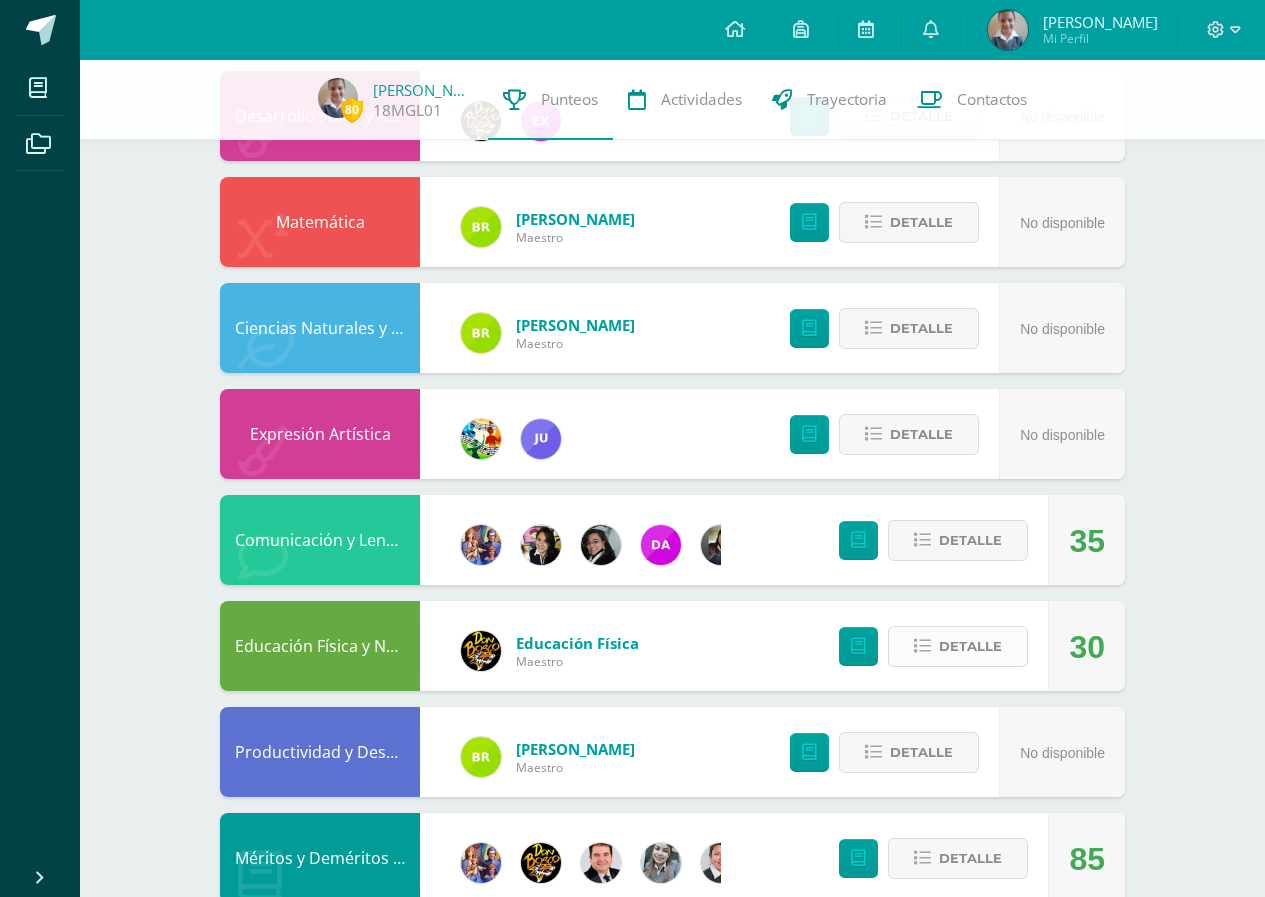 click on "Detalle" at bounding box center [970, 646] 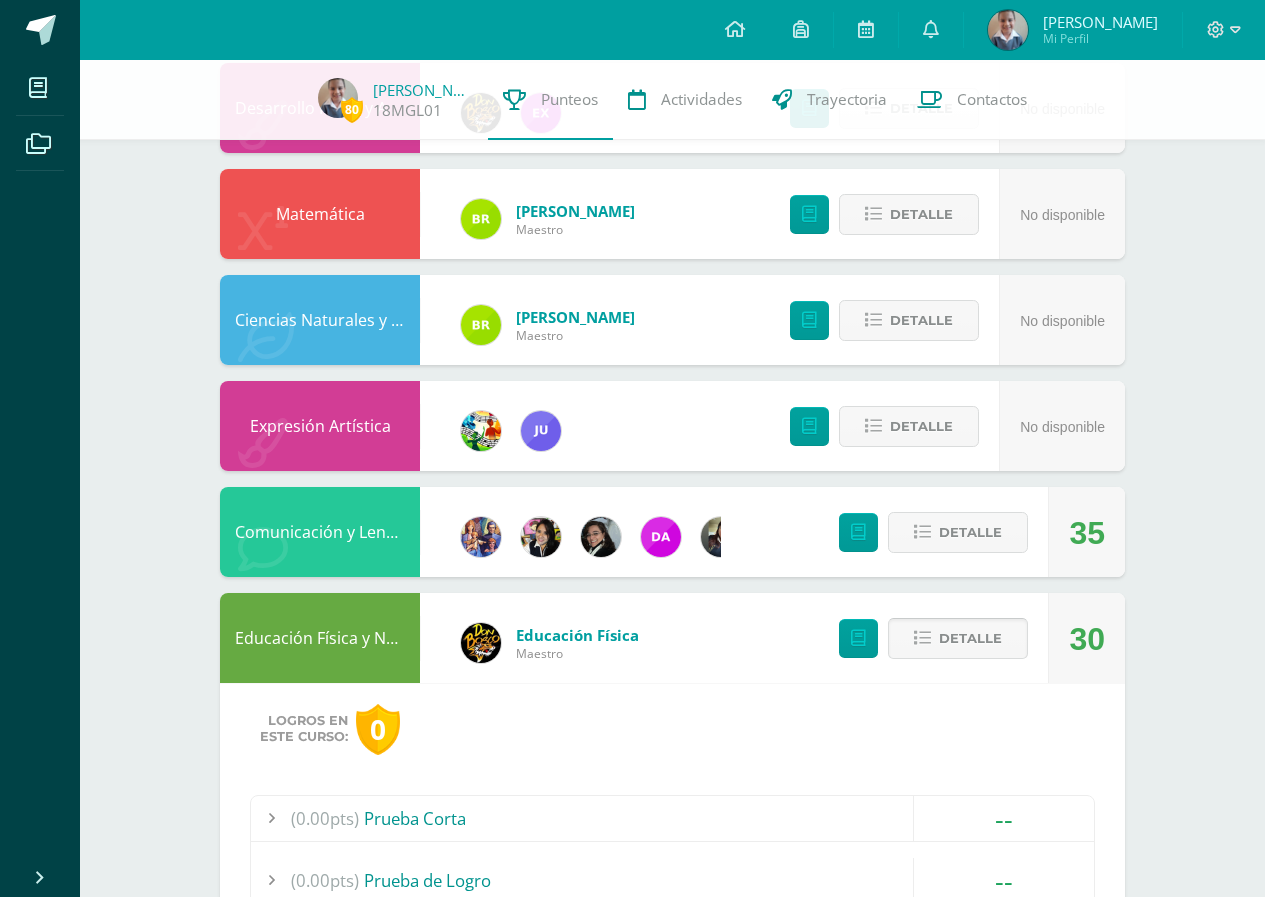 scroll, scrollTop: 933, scrollLeft: 0, axis: vertical 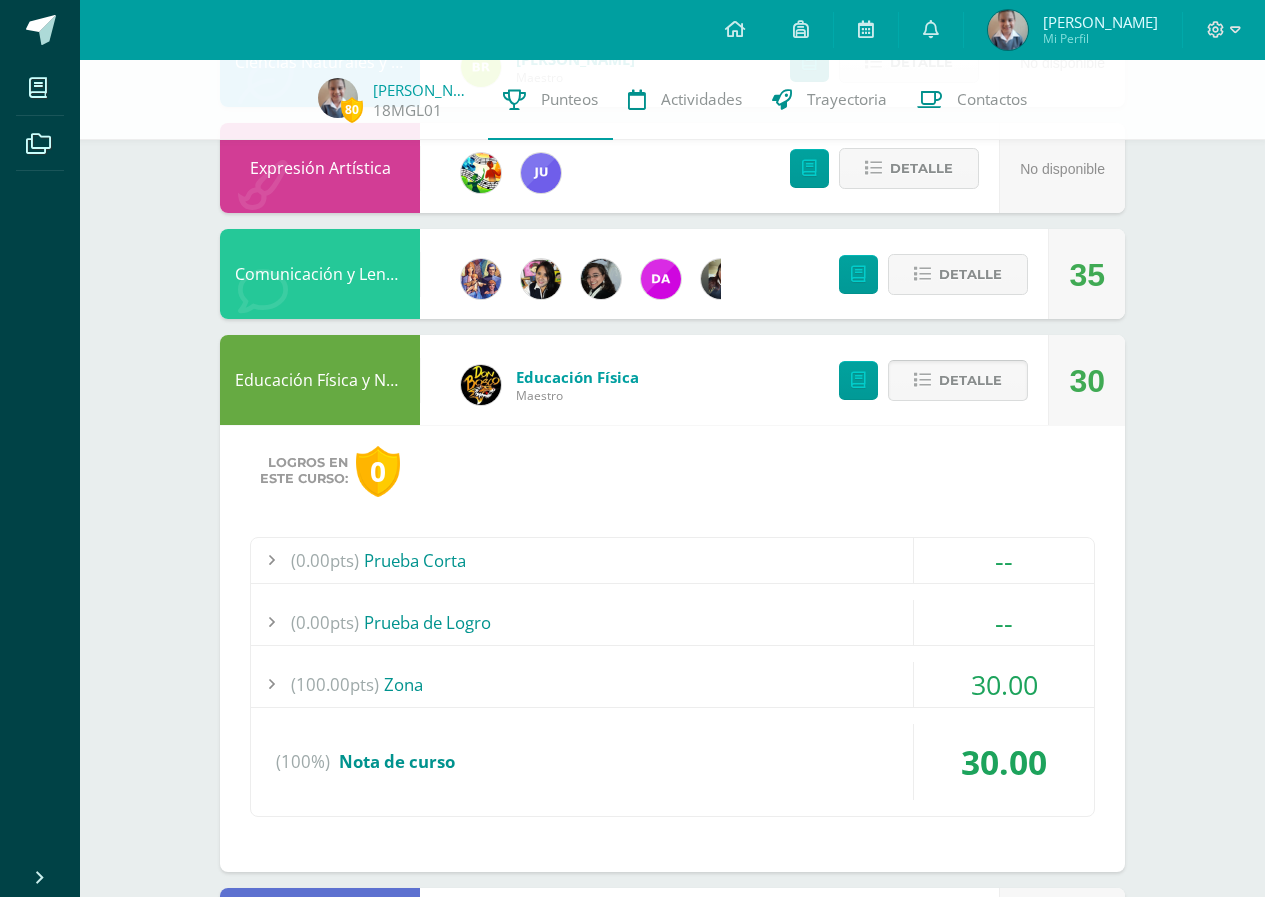 click on "Detalle" at bounding box center (970, 380) 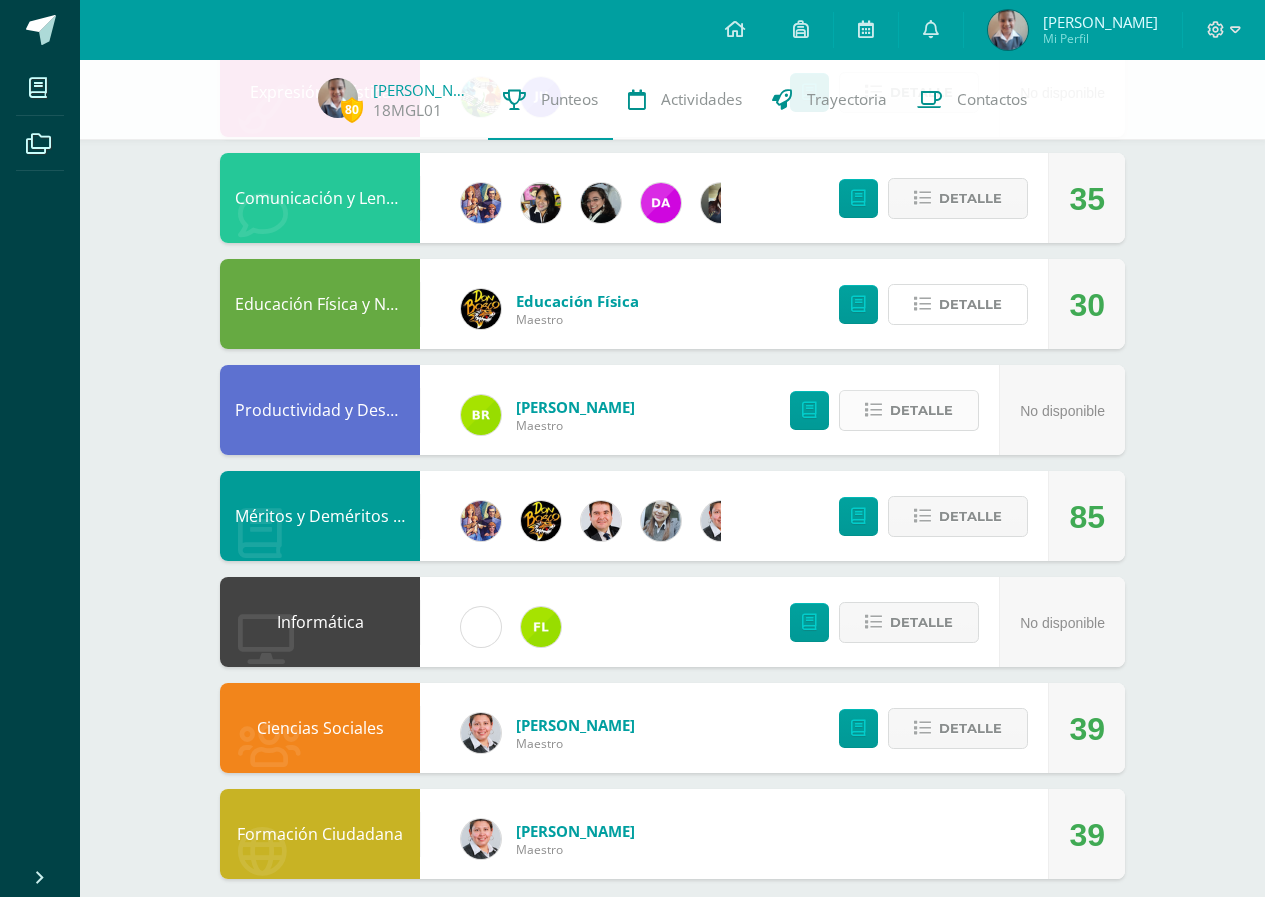 scroll, scrollTop: 1031, scrollLeft: 0, axis: vertical 